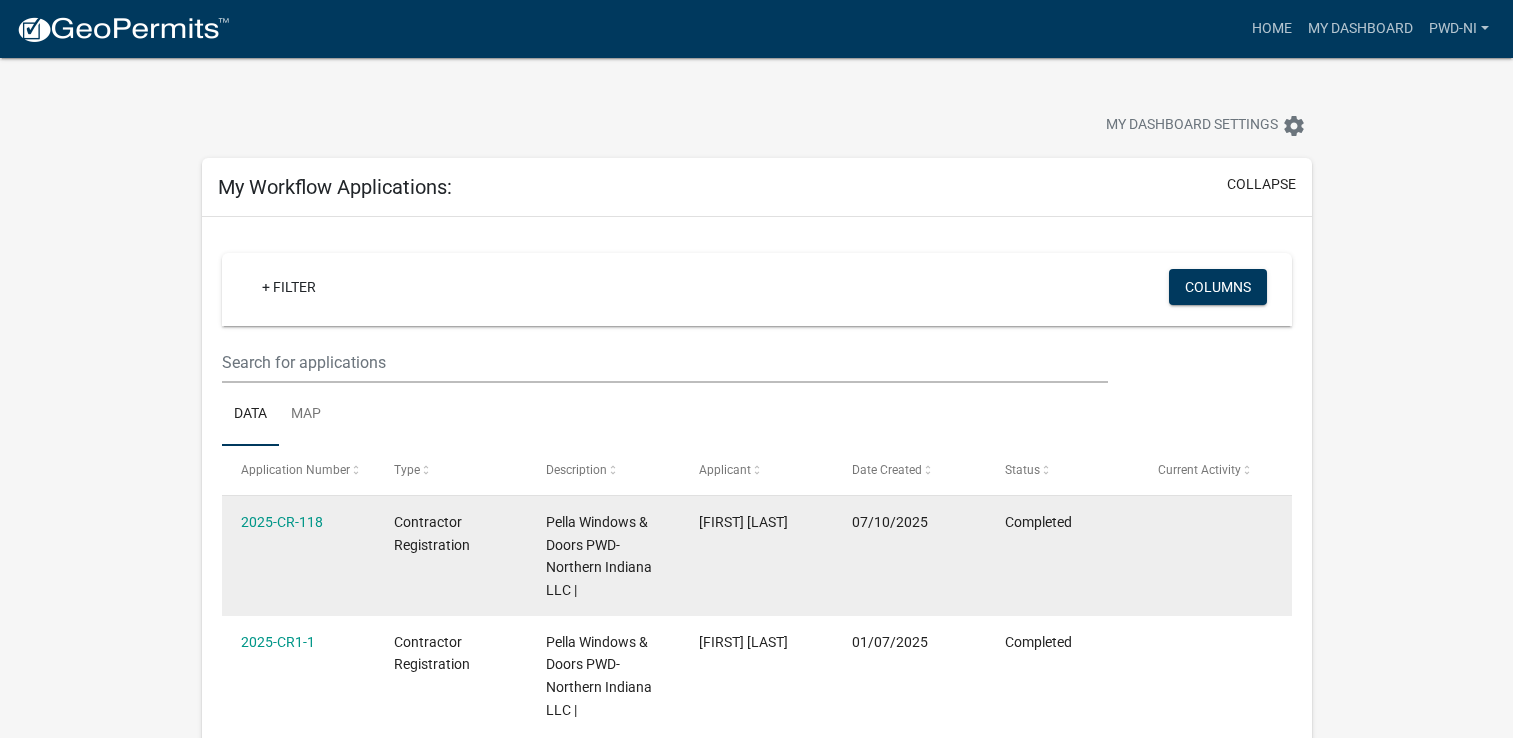 scroll, scrollTop: 0, scrollLeft: 0, axis: both 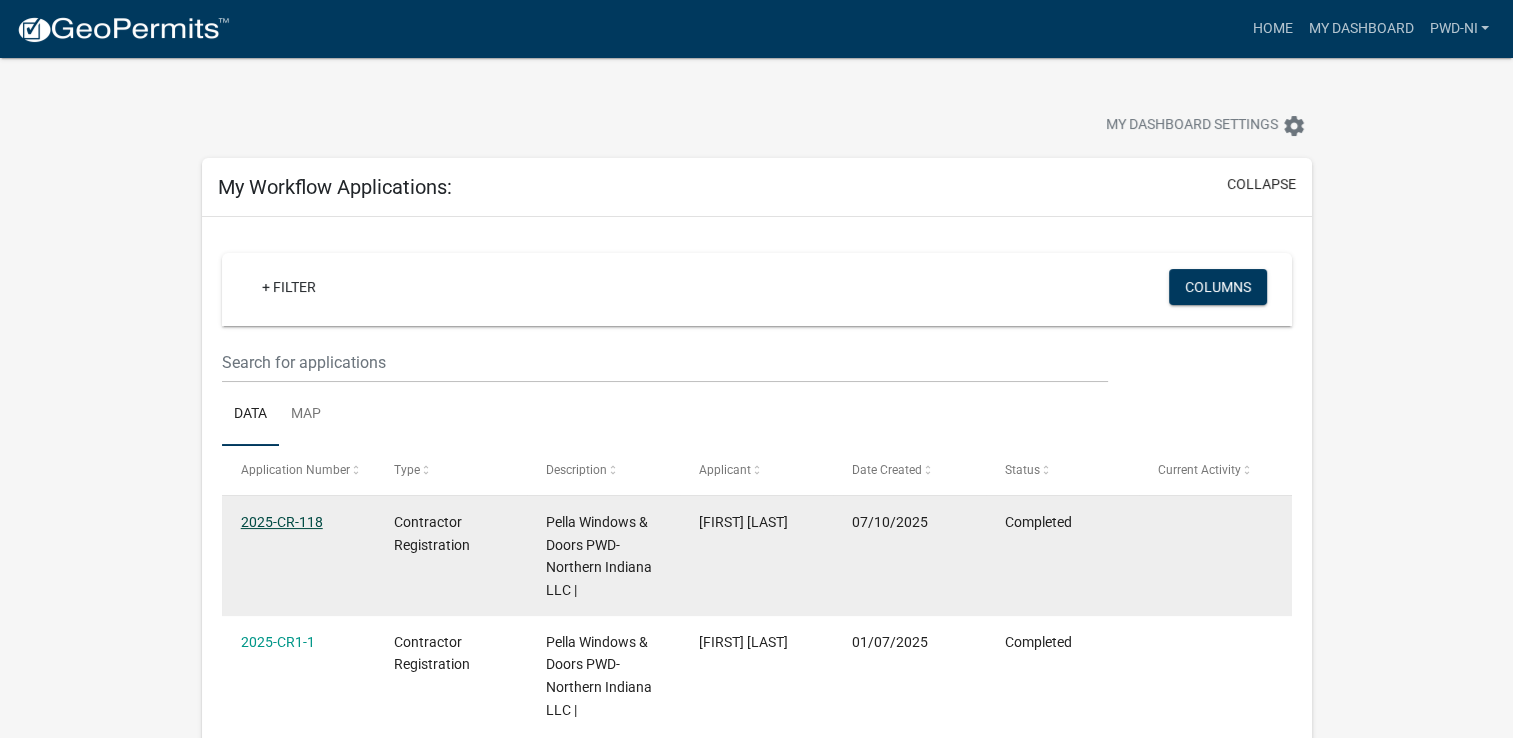 click on "2025-CR-118" 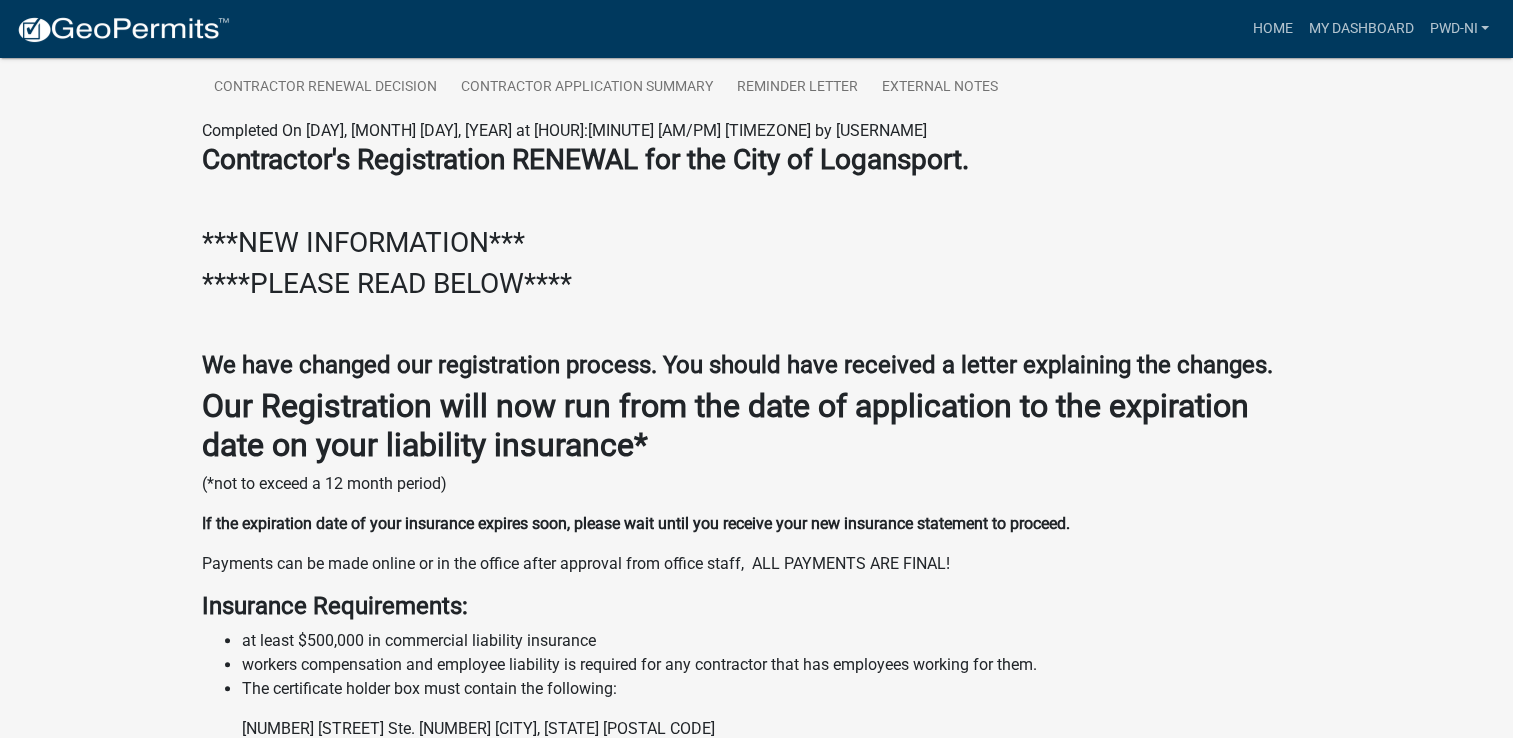 scroll, scrollTop: 425, scrollLeft: 0, axis: vertical 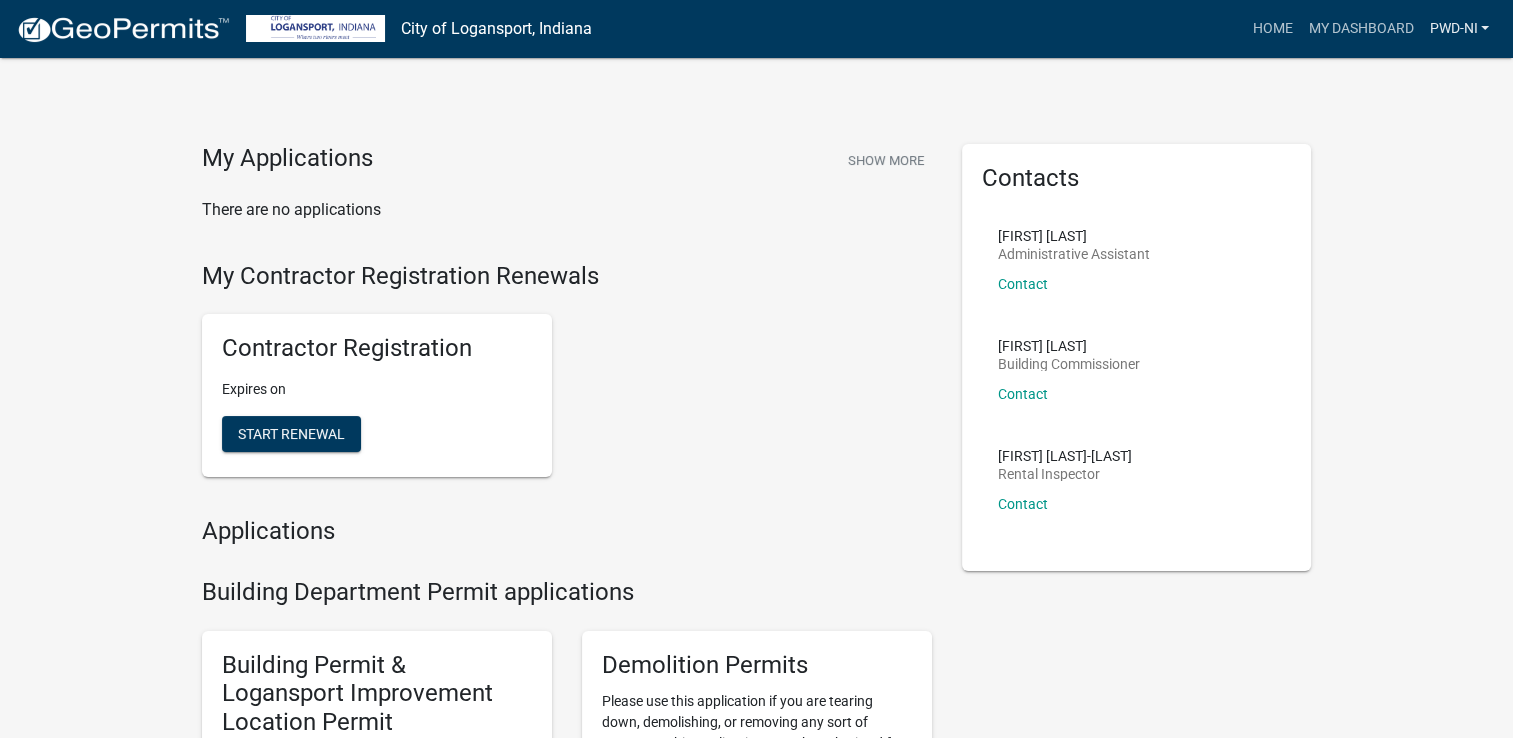 click on "PWD-NI" at bounding box center [1459, 29] 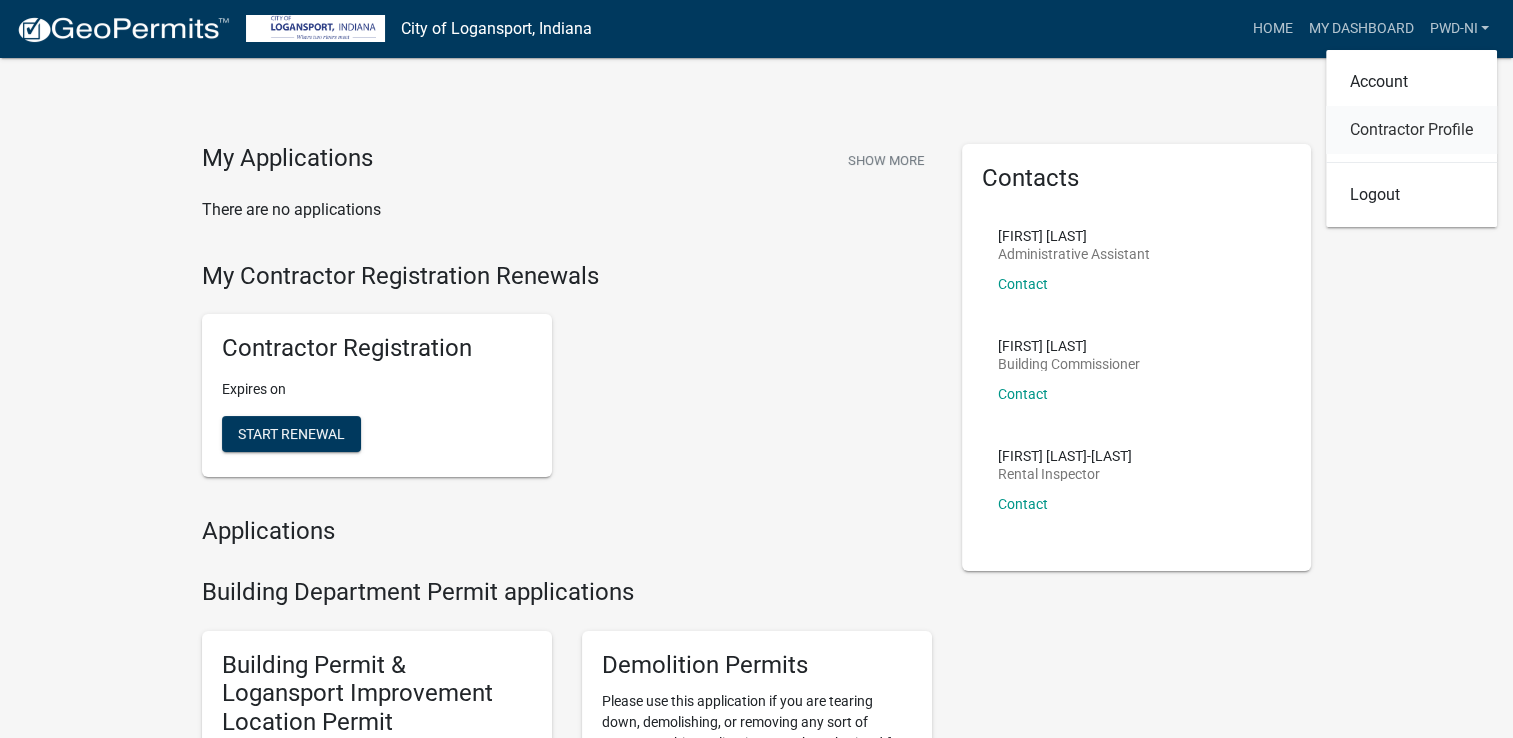click on "Contractor Profile" at bounding box center [1411, 130] 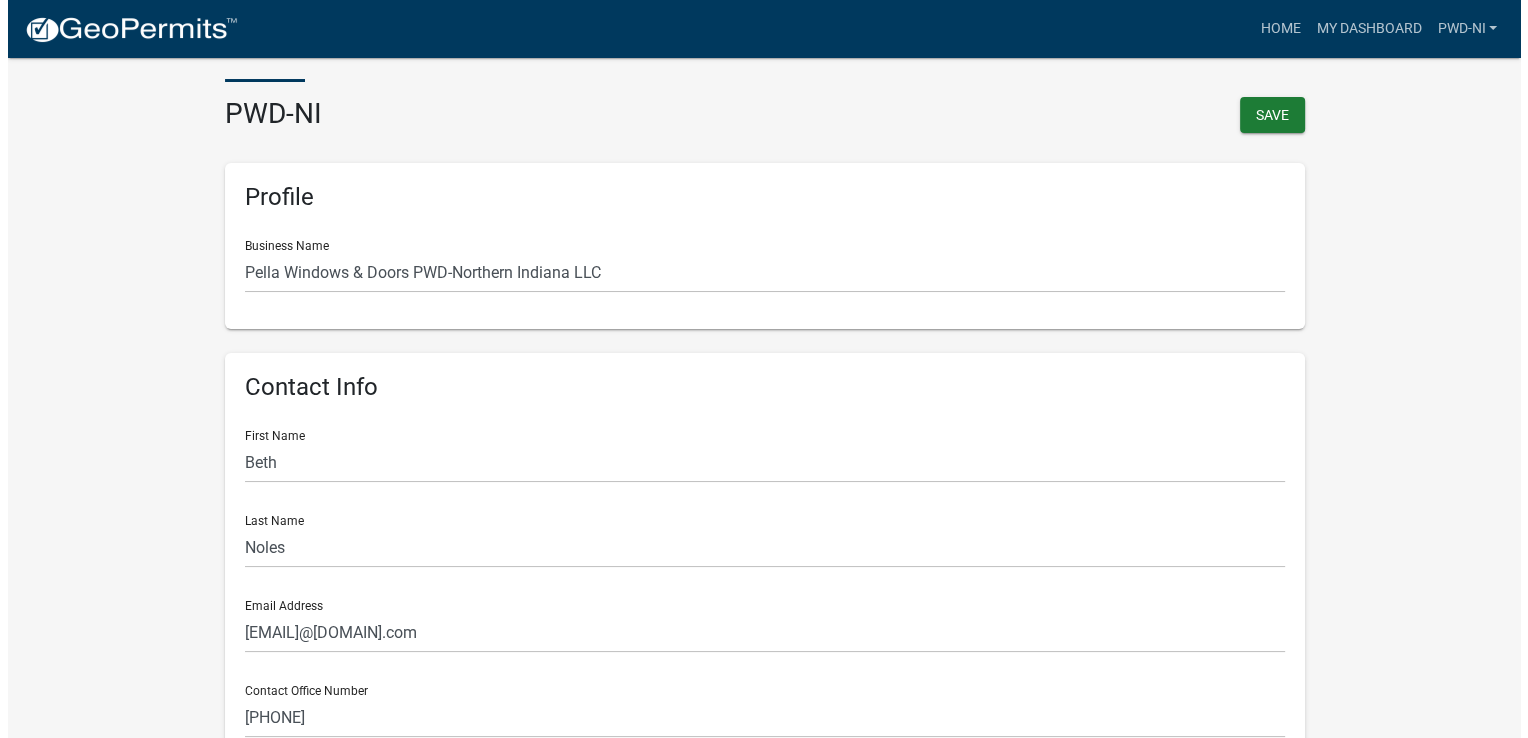 scroll, scrollTop: 0, scrollLeft: 0, axis: both 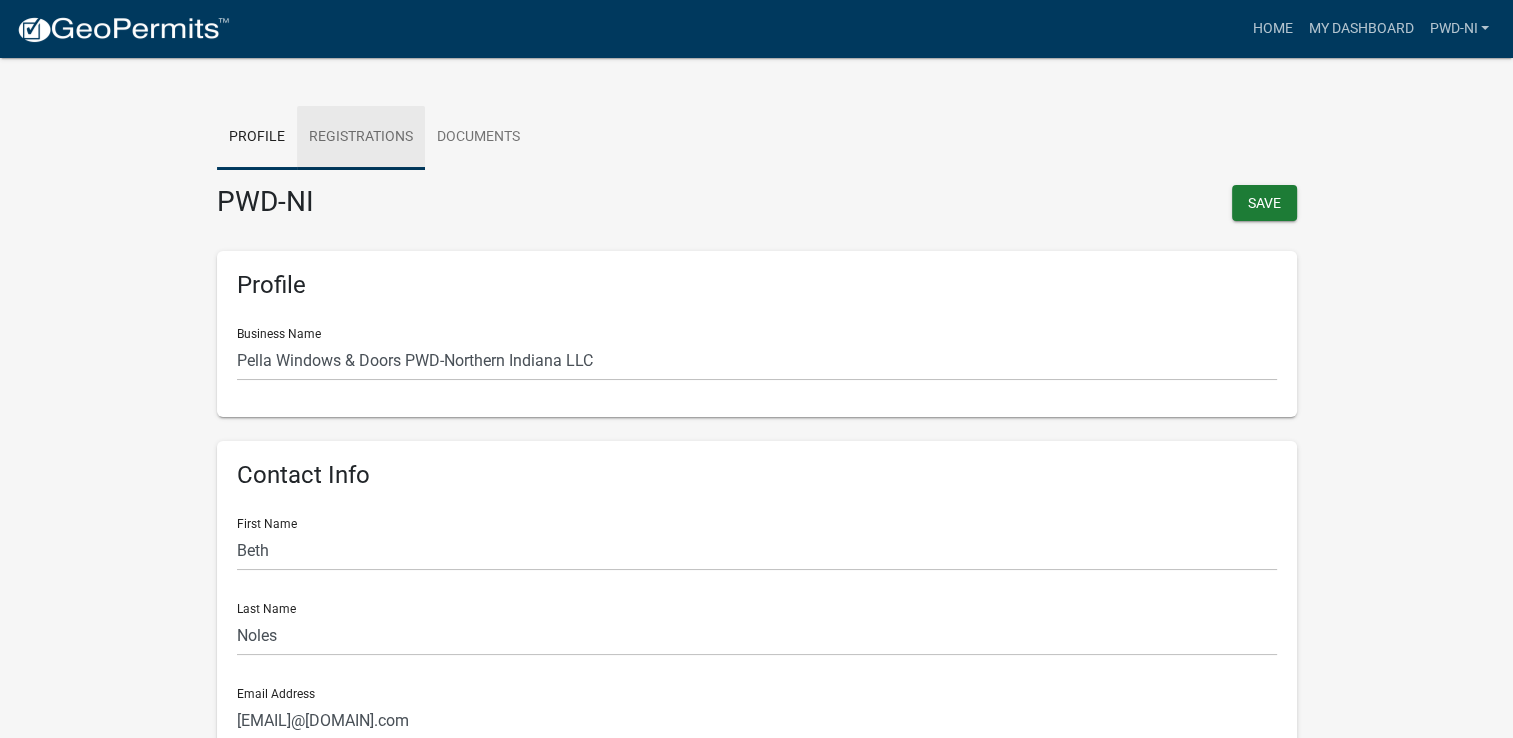 click on "Registrations" at bounding box center (361, 138) 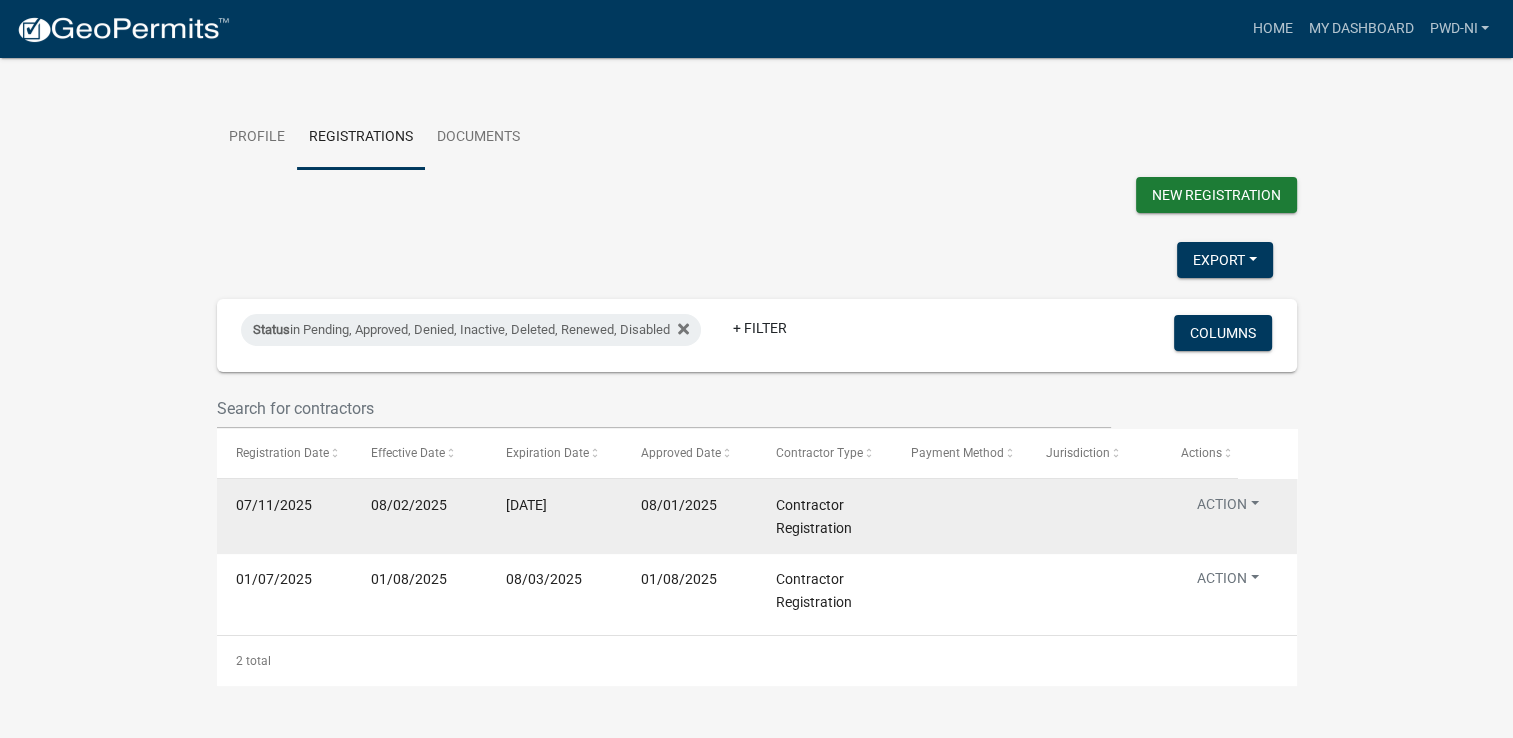 click on "Contractor Registration" 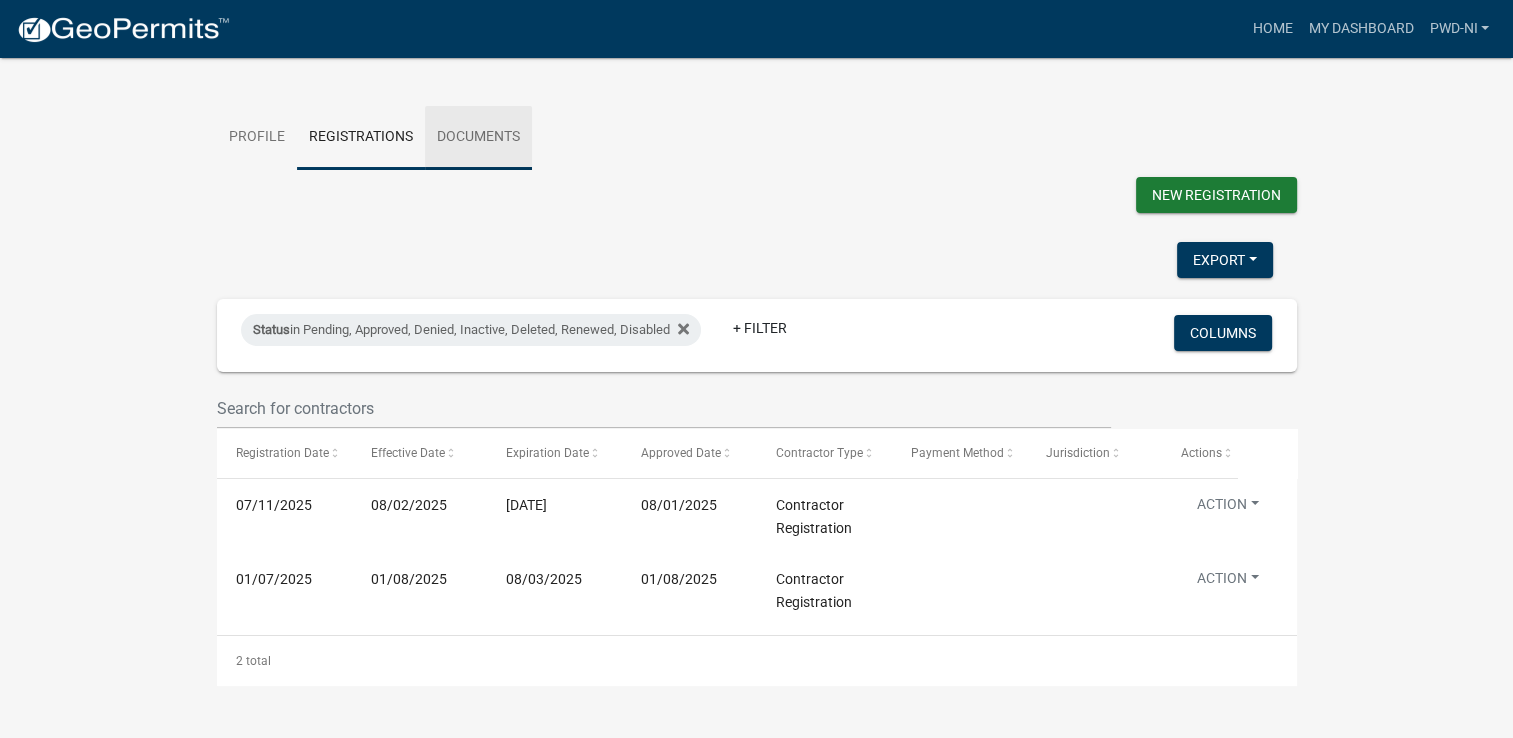 click on "Documents" at bounding box center (478, 138) 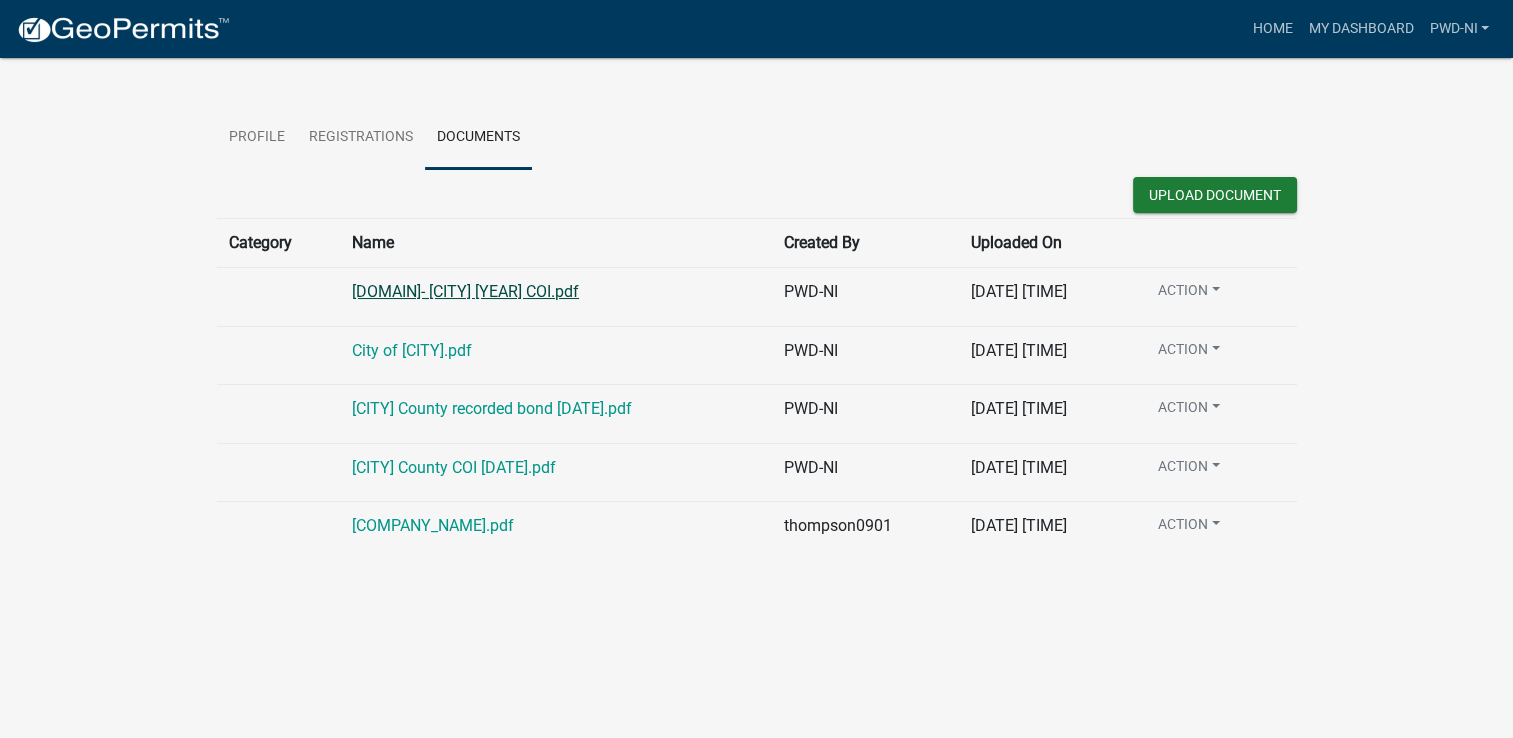 click on "[DOMAIN]- [CITY] [YEAR] COI.pdf" at bounding box center (465, 291) 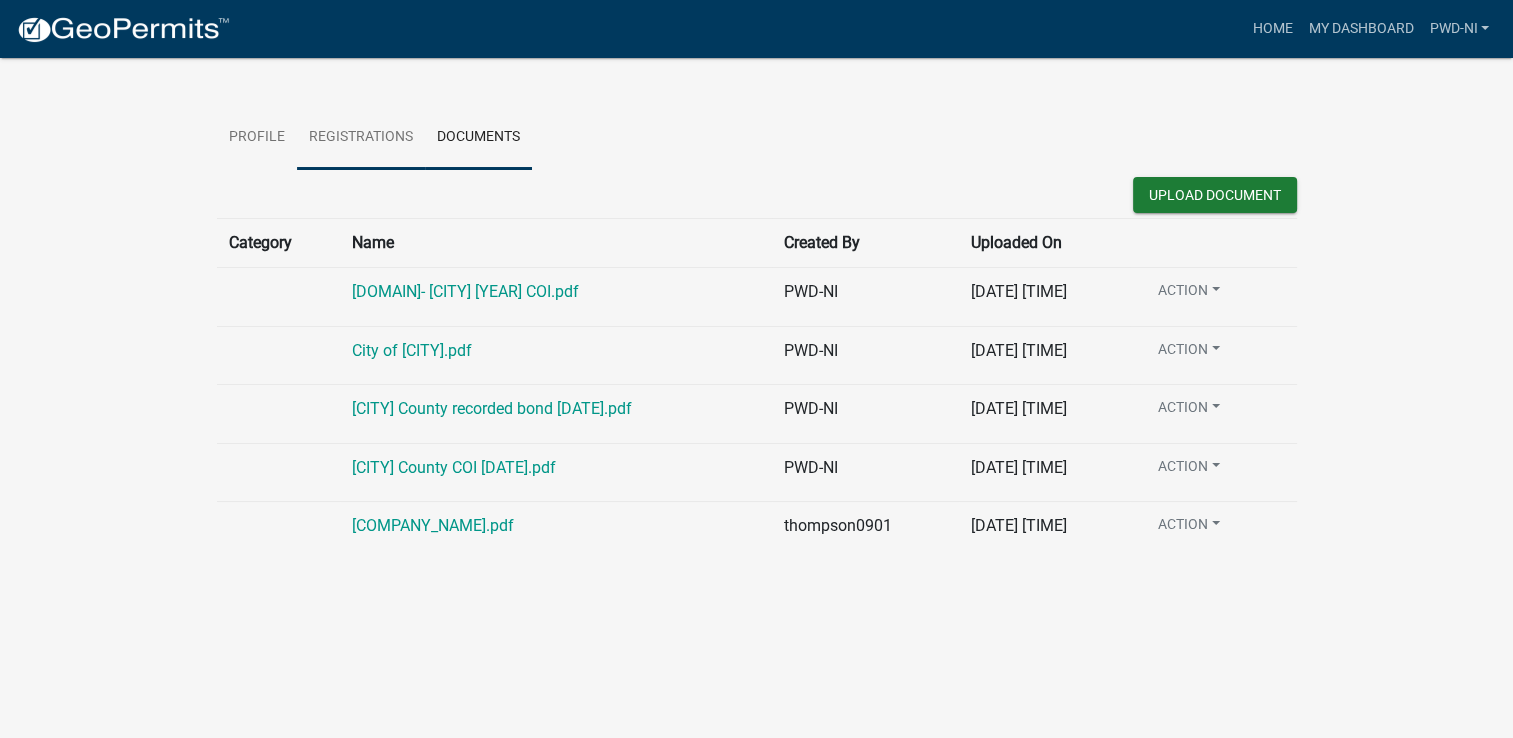 click on "Registrations" at bounding box center (361, 138) 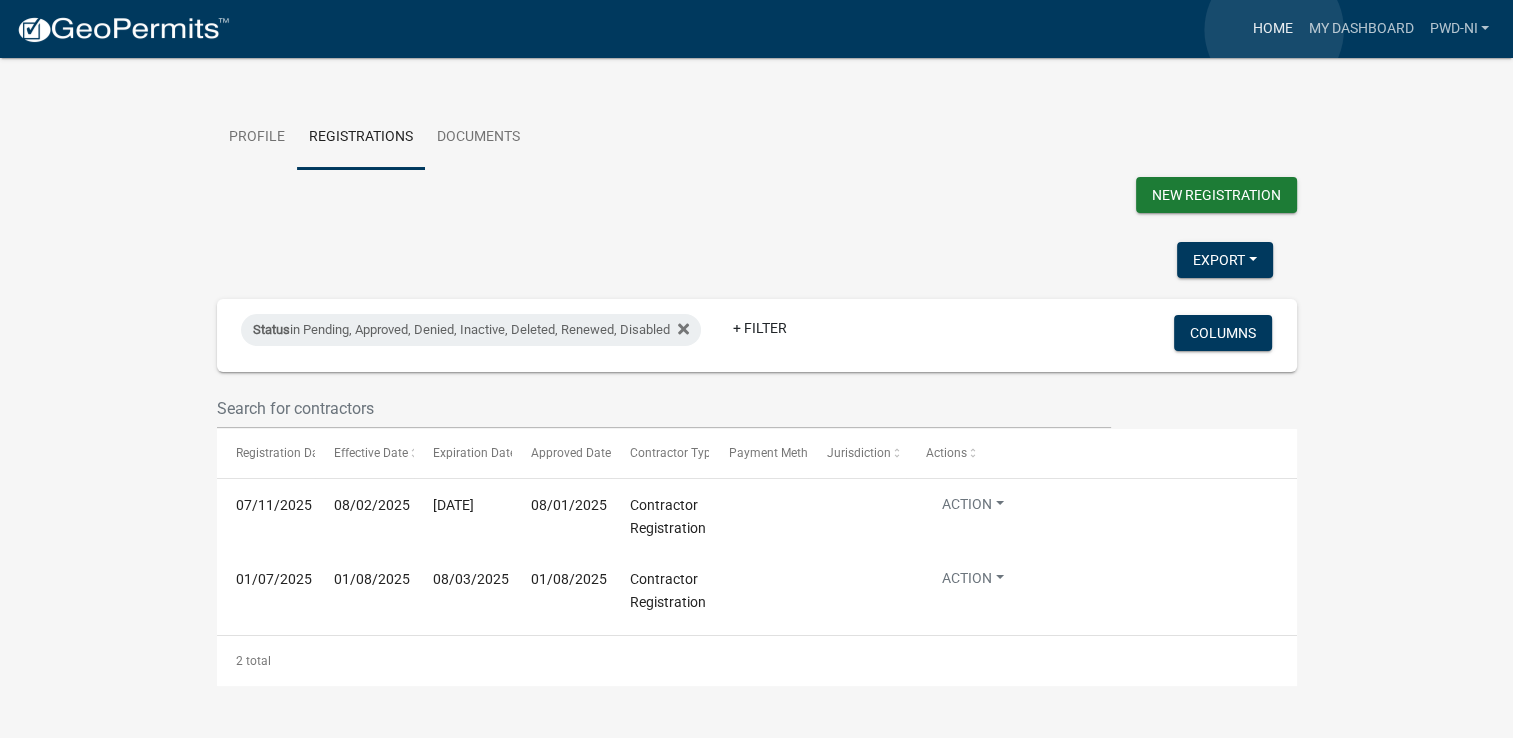 click on "Home" at bounding box center [1272, 29] 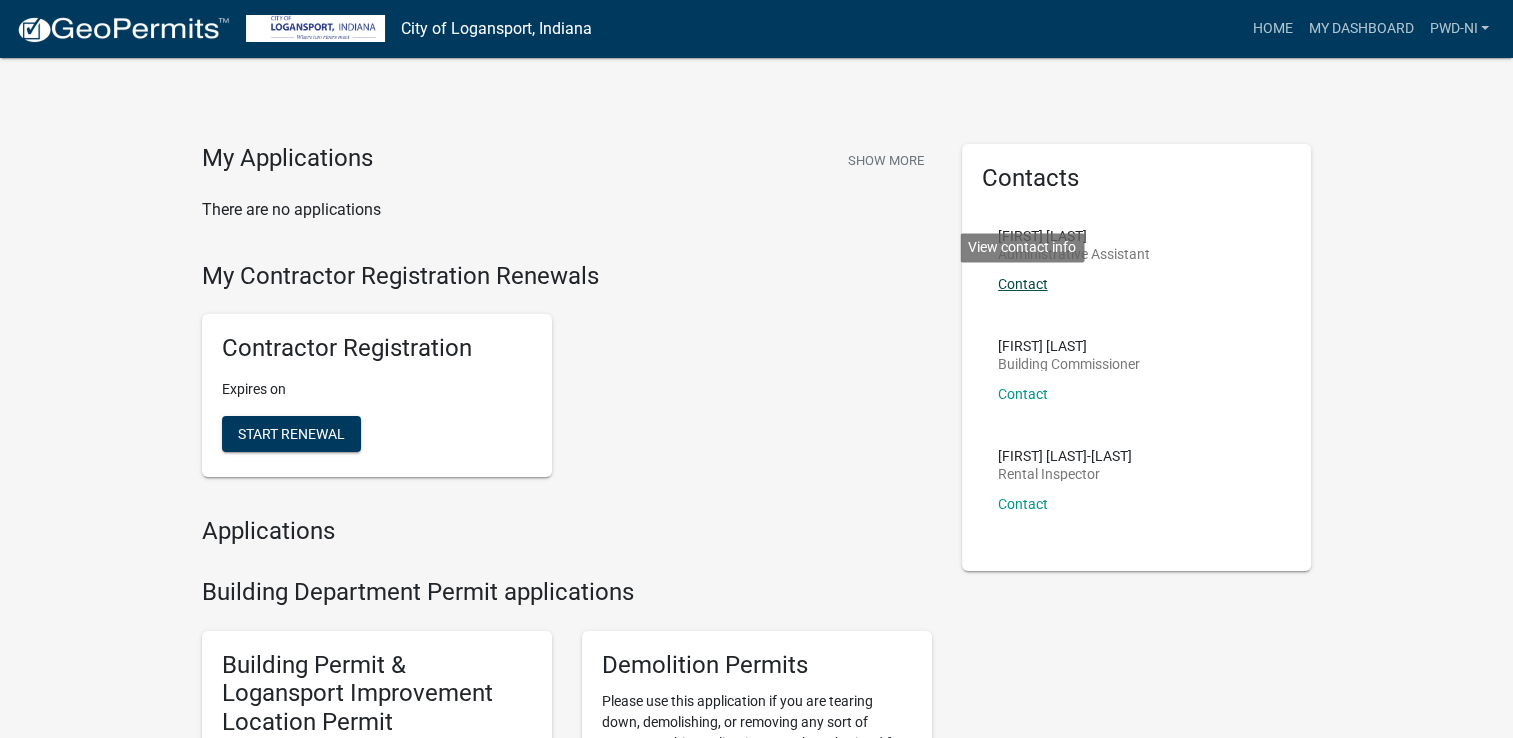 click on "Contact" 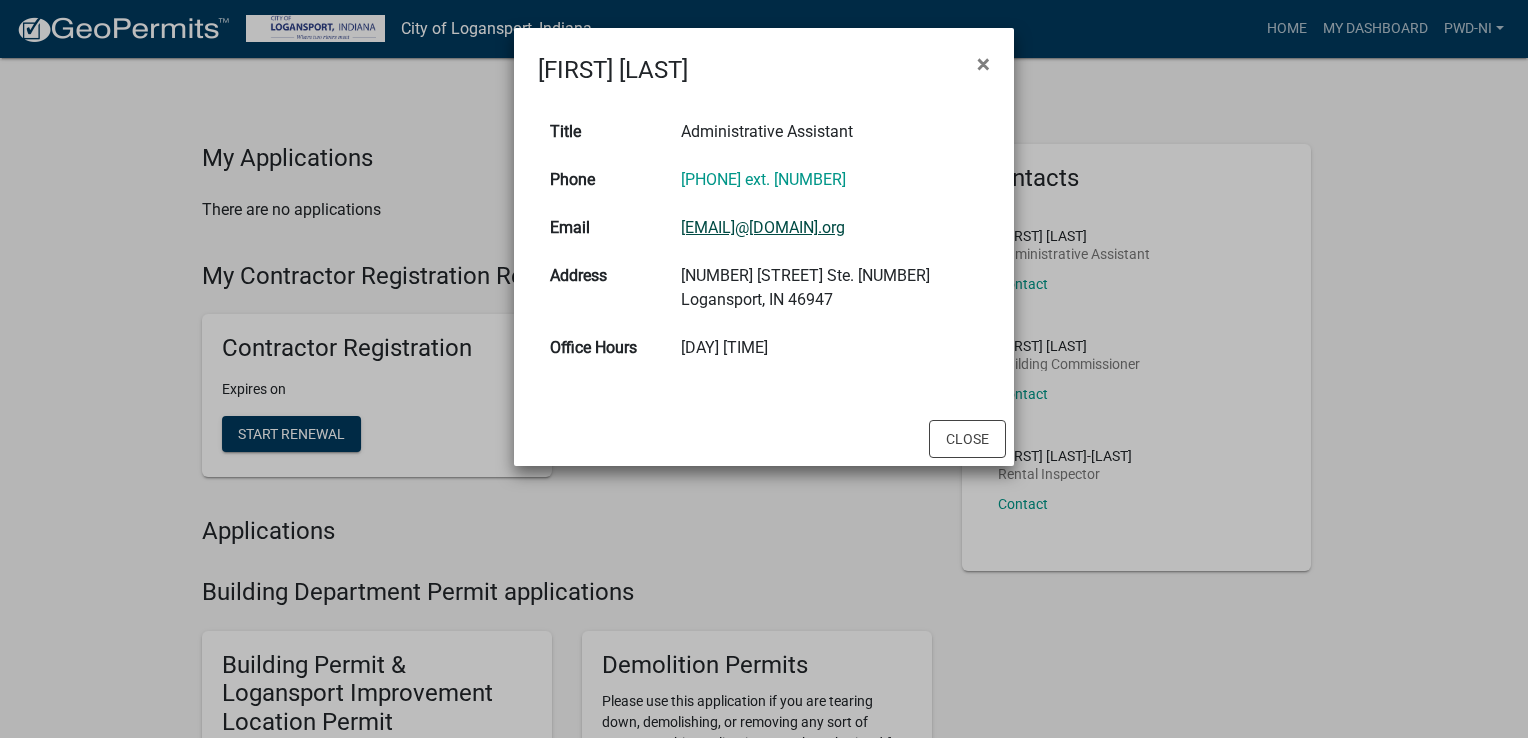 click on "[EMAIL]@[DOMAIN].org" 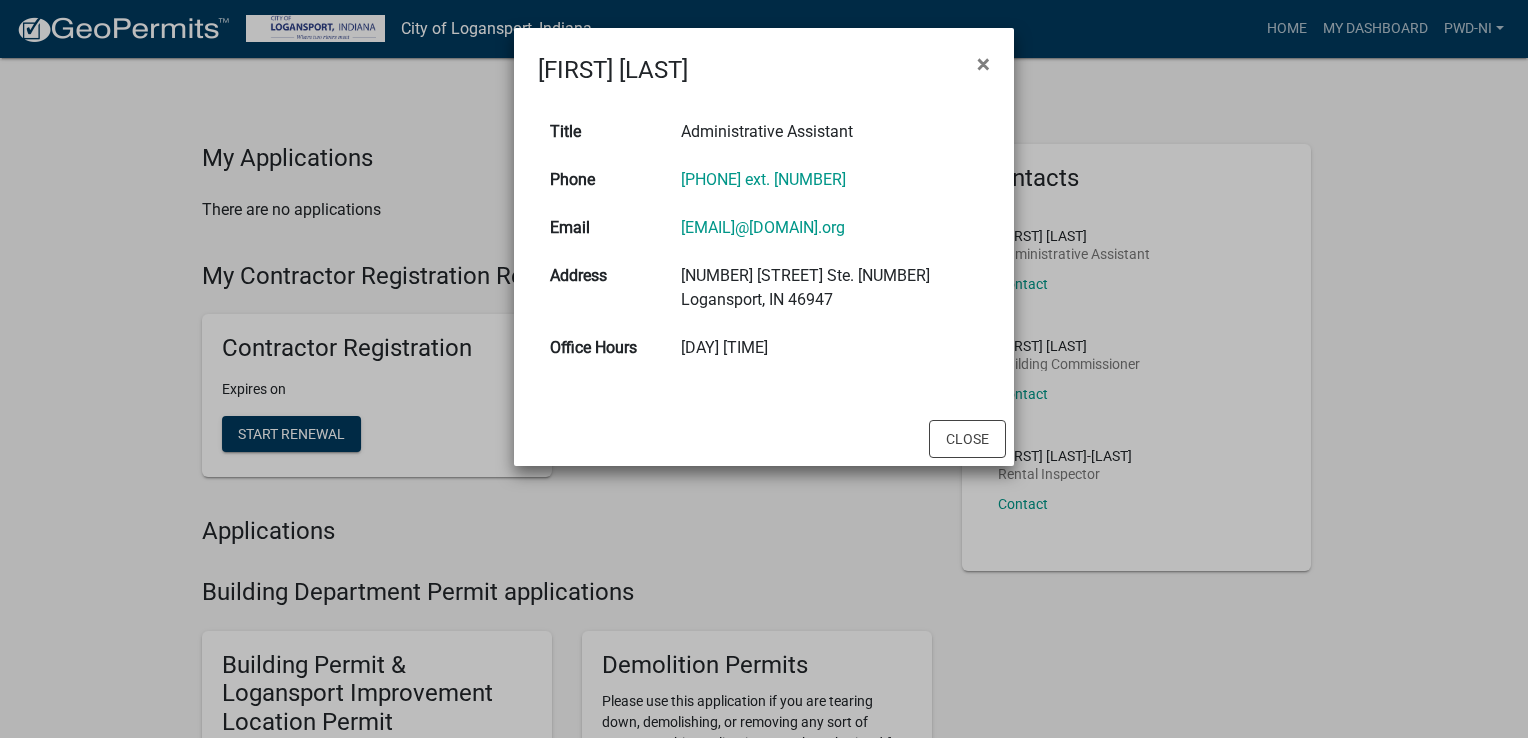 click on "[FIRST]  [LAST]  × Title Administrative Assistant Phone  [PHONE] ext. [NUMBER]  Email  [EMAIL]@[DOMAIN].org  Address  [NUMBER] [STREET] Ste. [NUMBER]     [CITY], [STATE] [POSTAL CODE]  Office Hours [DAY]- [DAY] [TIME]-[TIME]  Close" 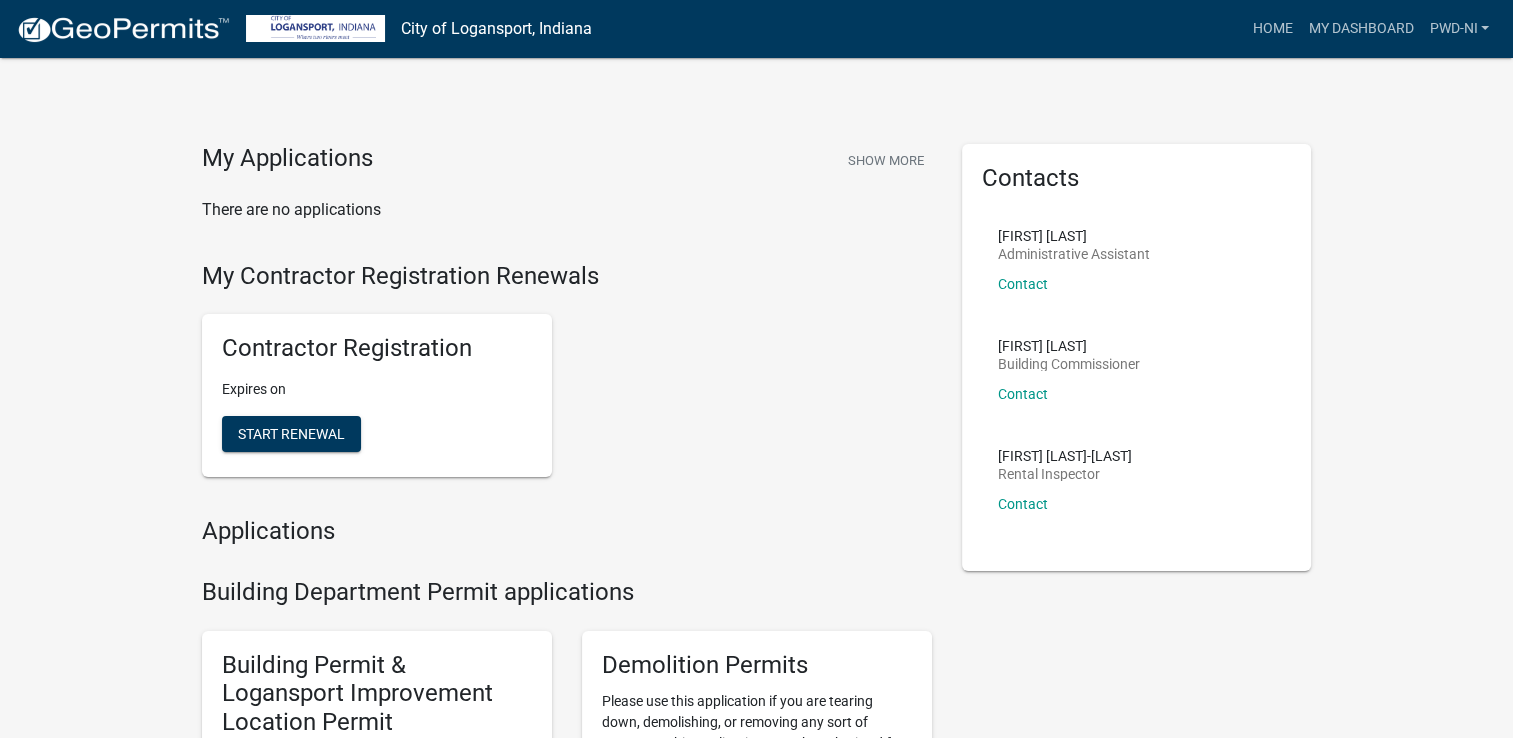 click on "My Applications  Show More   There are no applications
My Contractor Registration Renewals Contractor Registration  Expires on  Start Renewal Applications Building Department Permit applications Building Permit & [CITY] Improvement Location Permit This application should be used for a Building Permit and/or Improvement Location Permit for properties within the City of [CITY], Indiana. If the application needs submitted for review by the Logansport Technical Review the approval will take at least 48 Hours. Start Application Demolition Permits Please use this application if you are tearing down, demolishing, or removing any sort of structure. This application must be submitted for review by the Logansport Technical Review. Approval will take at least 48 Hours. Start Application Electrical Permit Please use this application to apply for an Electrical Permit including new electrical service, meter bases, service upgrades, temporary electric, etc. Start Application Garage Sale Permit Start Application" 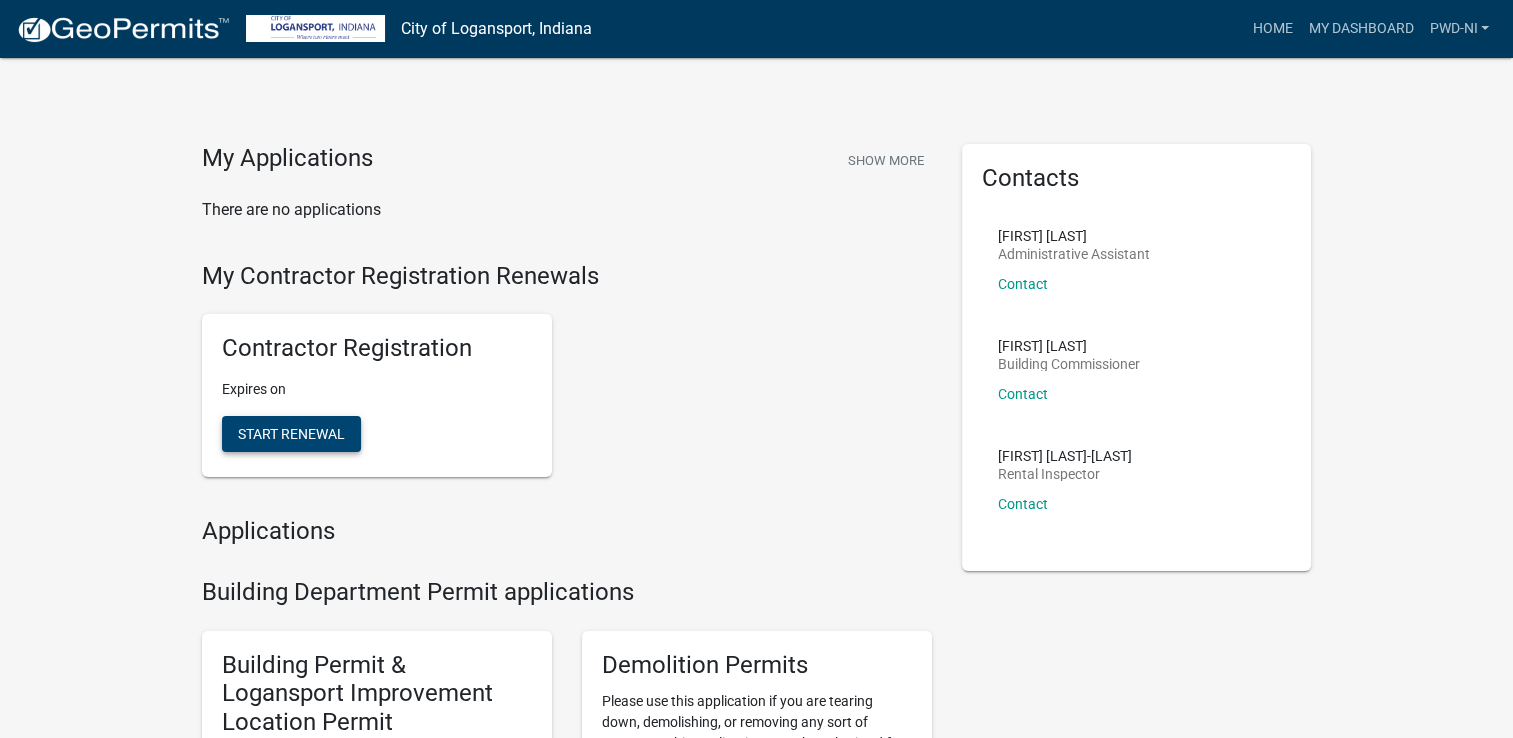 click on "Start Renewal" 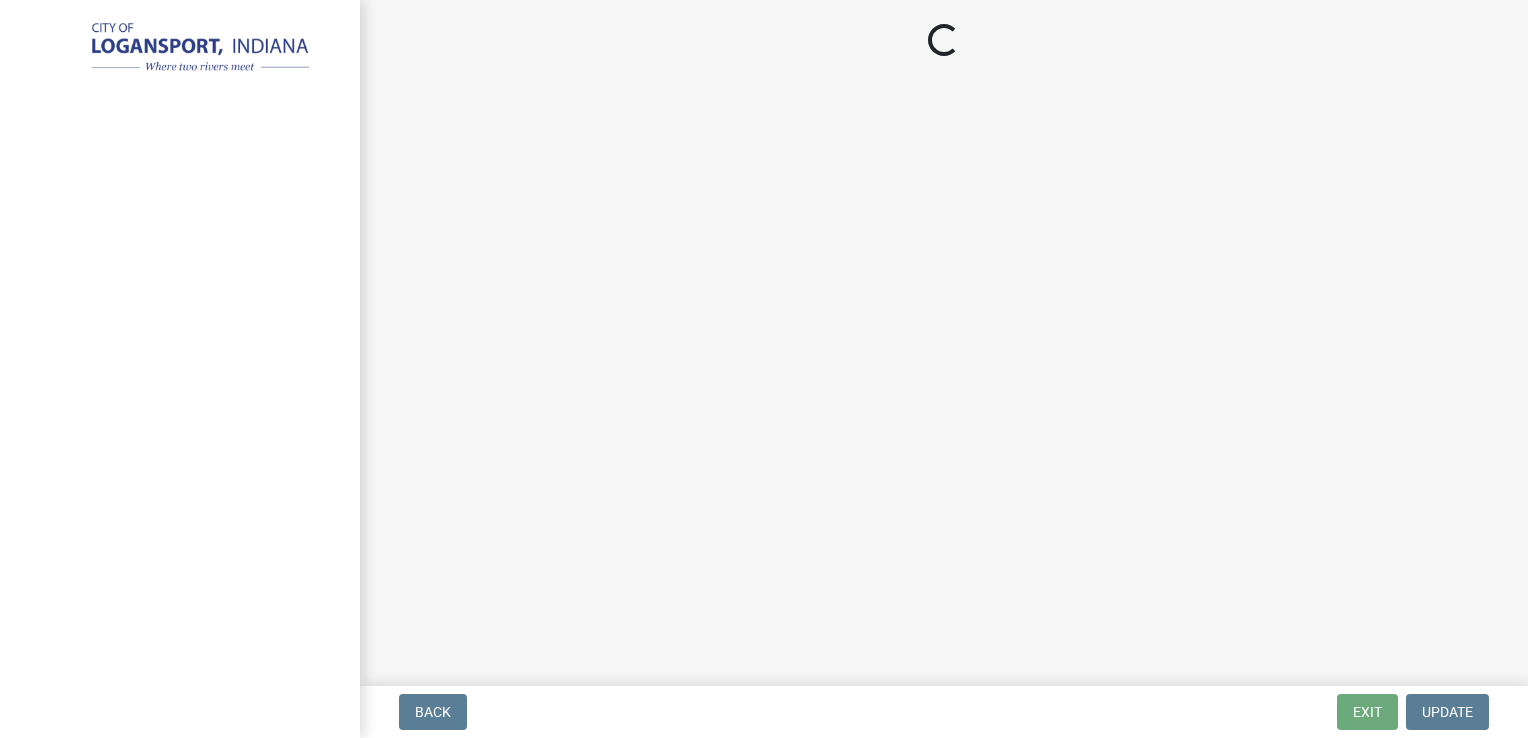 select on "IN" 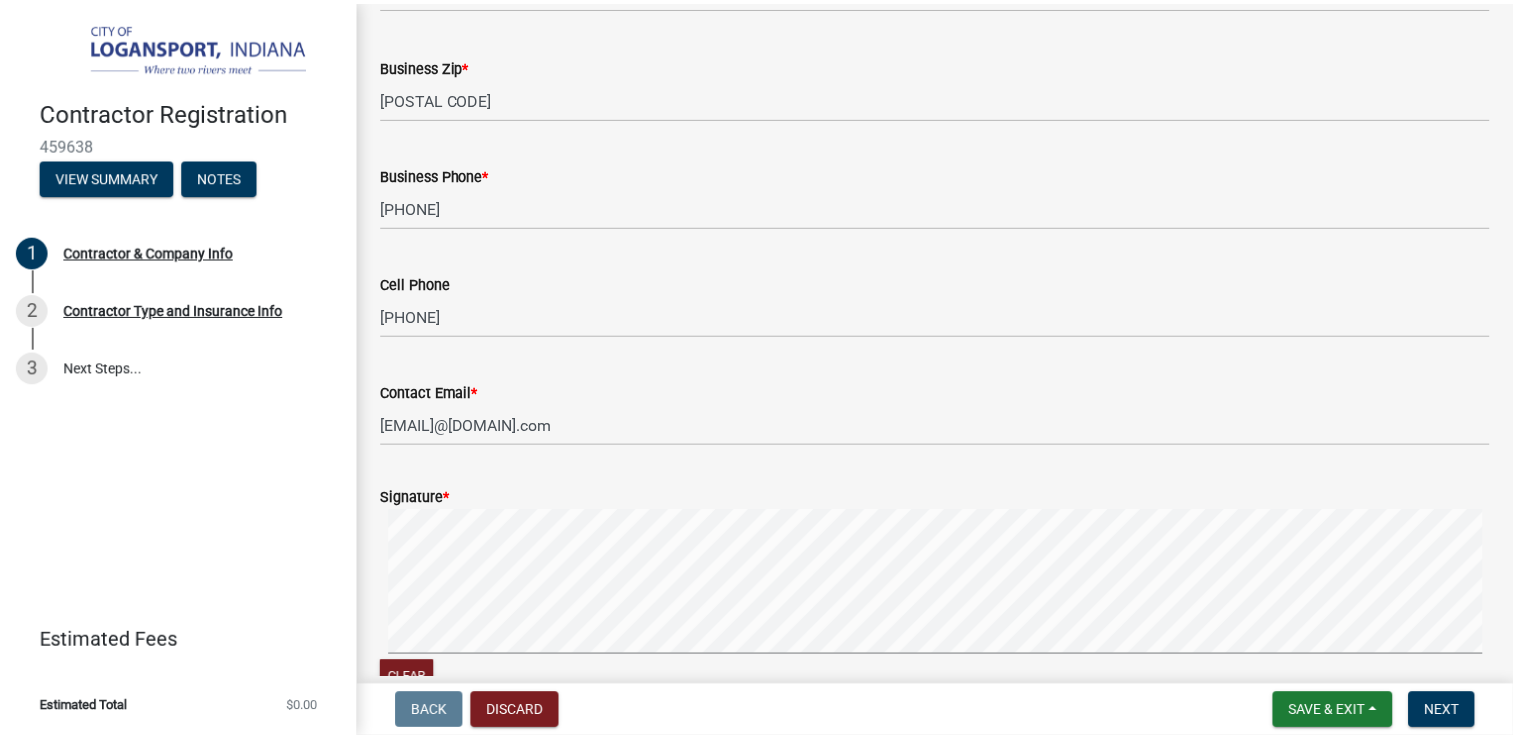 scroll, scrollTop: 1668, scrollLeft: 0, axis: vertical 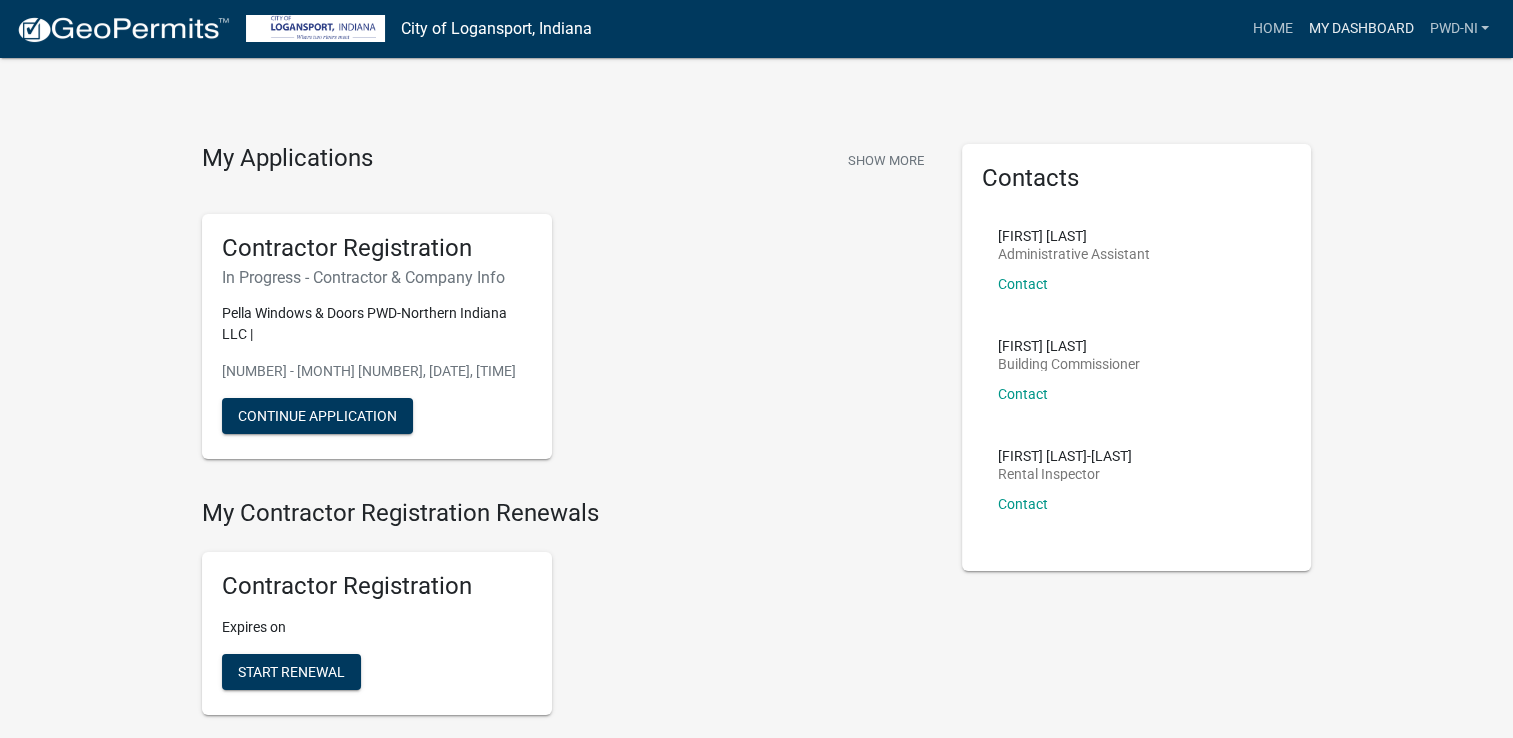 click on "My Dashboard" at bounding box center [1360, 29] 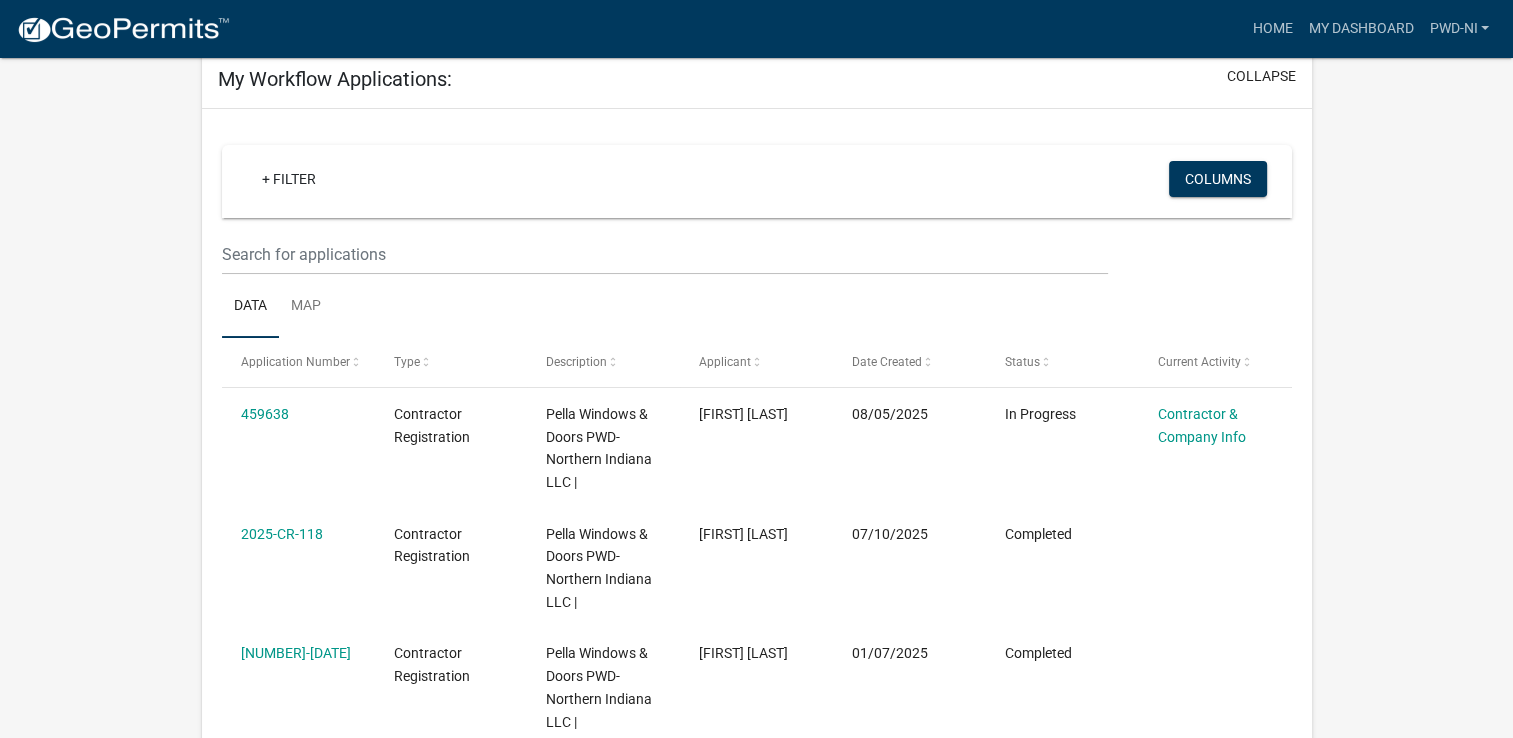 scroll, scrollTop: 0, scrollLeft: 0, axis: both 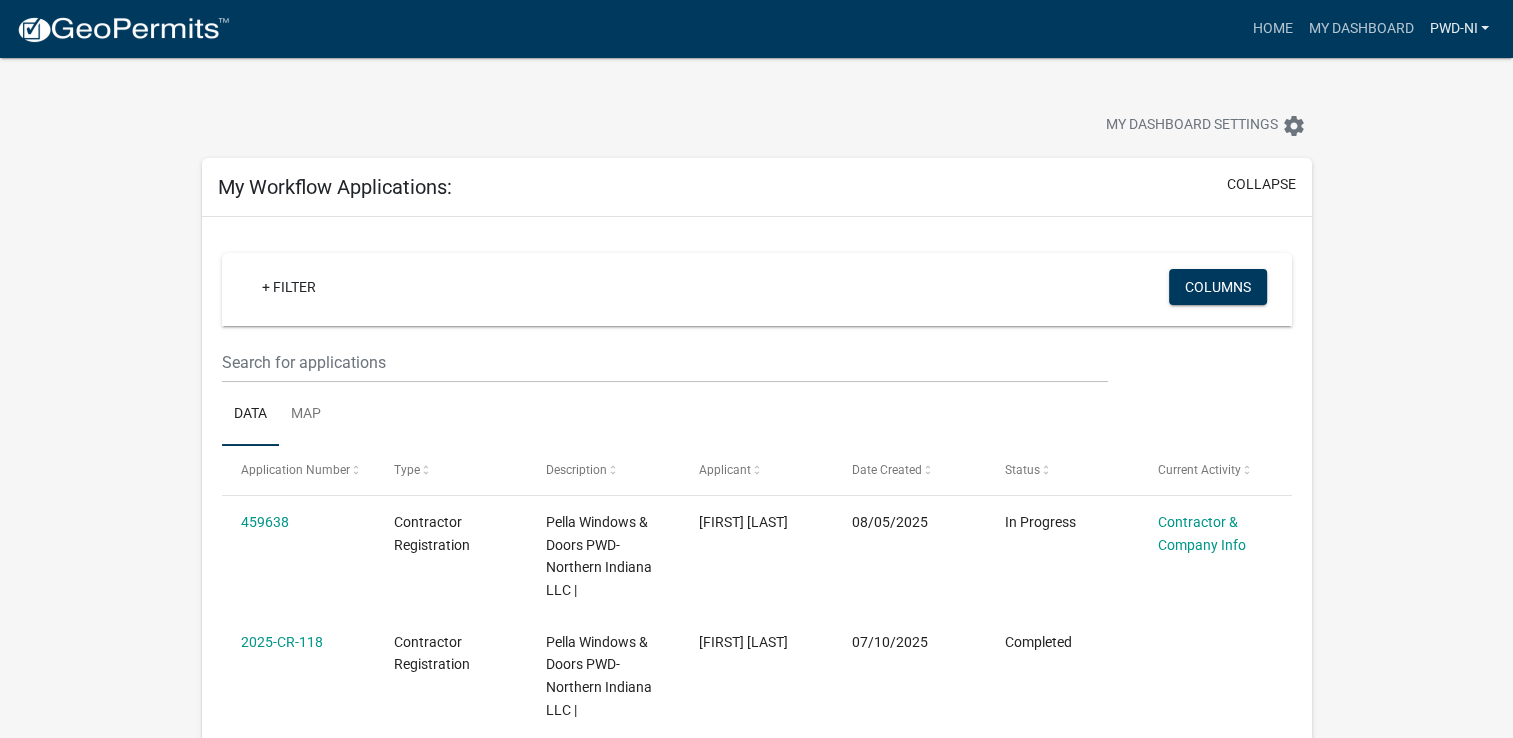 click on "PWD-NI" at bounding box center (1459, 29) 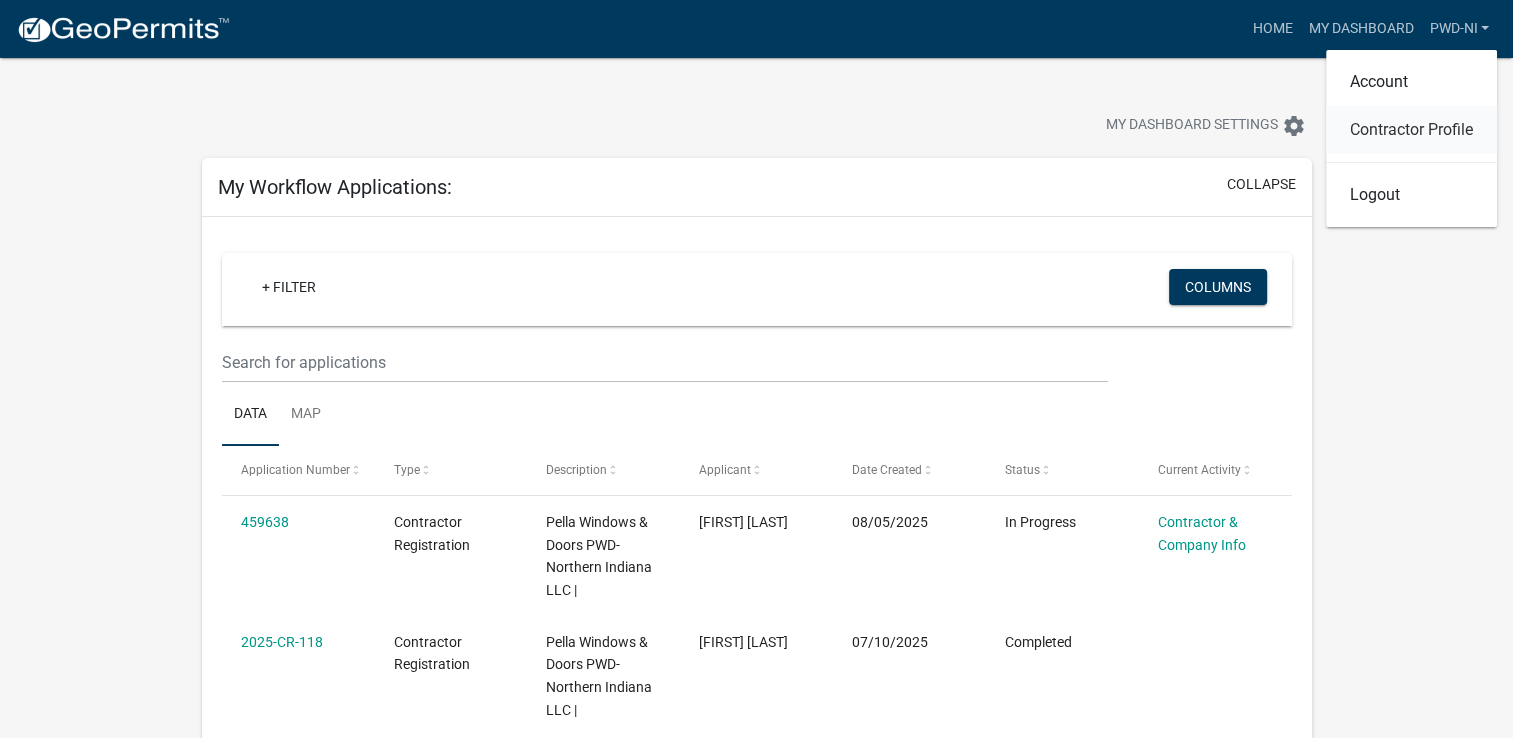 click on "Contractor Profile" at bounding box center [1411, 130] 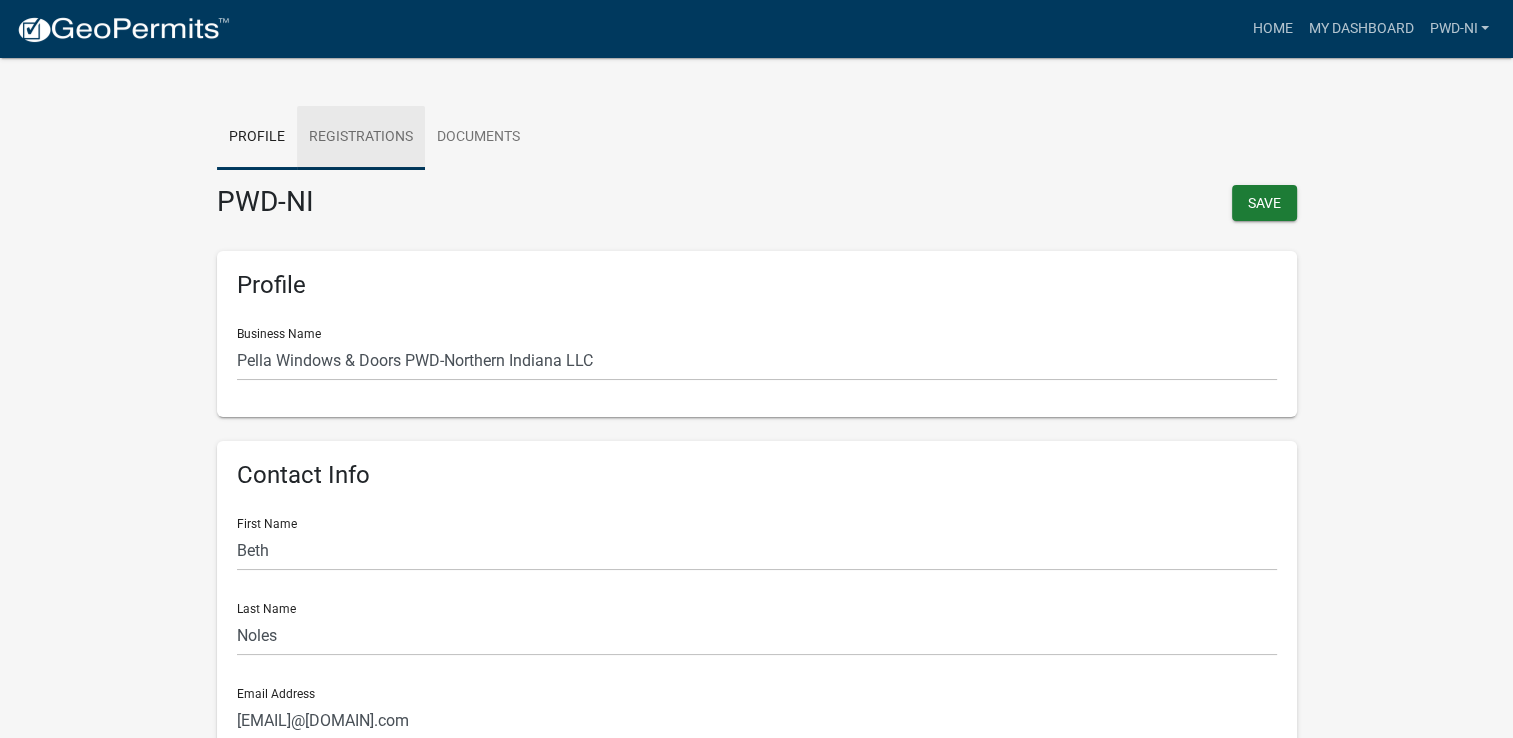 click on "Registrations" at bounding box center [361, 138] 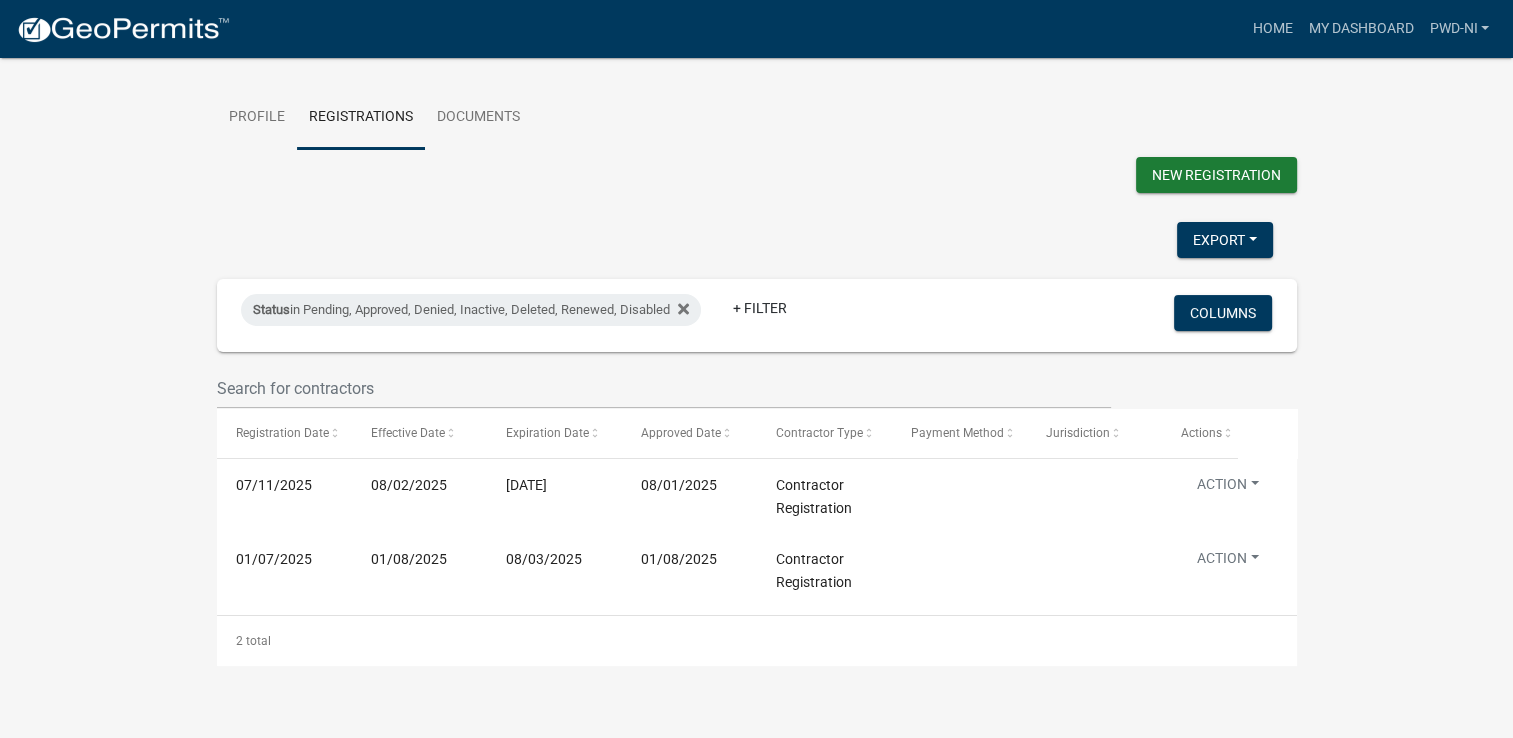 scroll, scrollTop: 0, scrollLeft: 0, axis: both 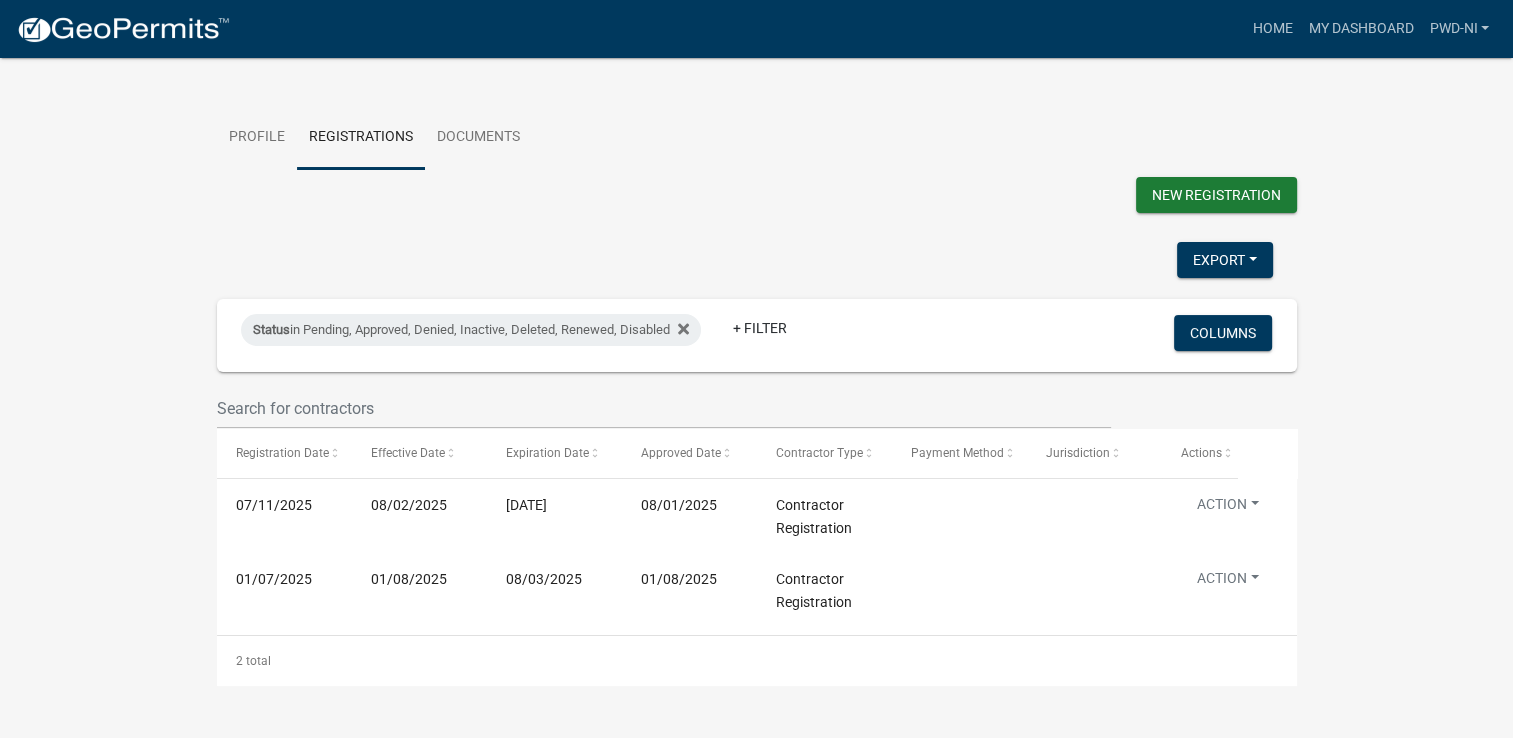 click on "more_horiz  Home   My Dashboard   PWD-NI  Account Contractor Profile Logout Profile Registrations Documents  New Registration   Export   Excel Format (.xlsx)   CSV Format (.csv)  Status  in Pending, Approved, Denied, Inactive, Deleted, Renewed, Disabled   + Filter   Columns  Registration Date Effective Date Expiration Date Approved Date Contractor Type Payment Method Jurisdiction Actions [DATE] [DATE] [DATE] [DATE] Contractor Registration   Action   View Details   View Application   Renew   Delete   Disable   Enable  [DATE] [DATE] [DATE] [DATE] Contractor Registration   Action   View Details   View Application   Renew   Delete   Disable   Enable   2 total   1" 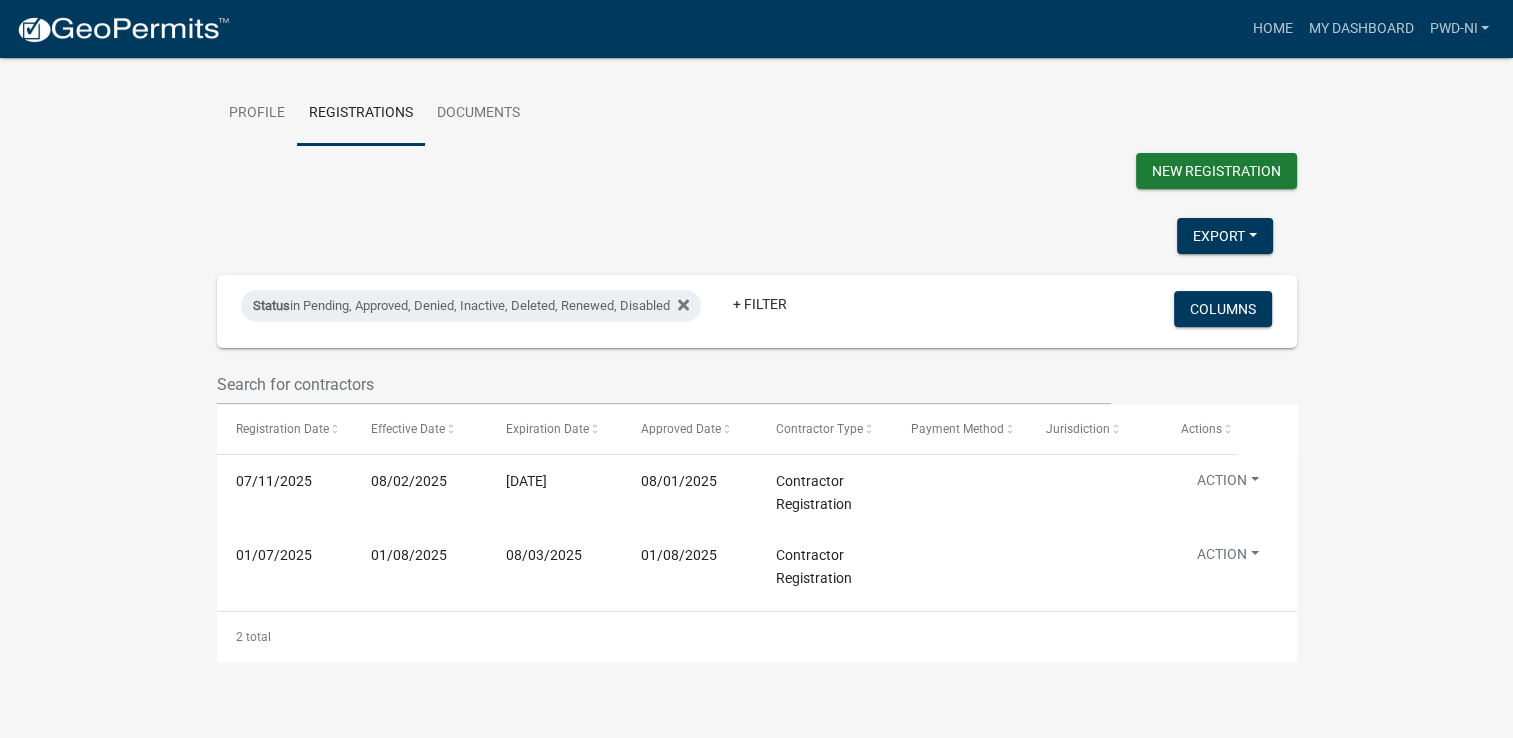 click on "Export   Excel Format (.xlsx)   CSV Format (.csv)" at bounding box center [745, 238] 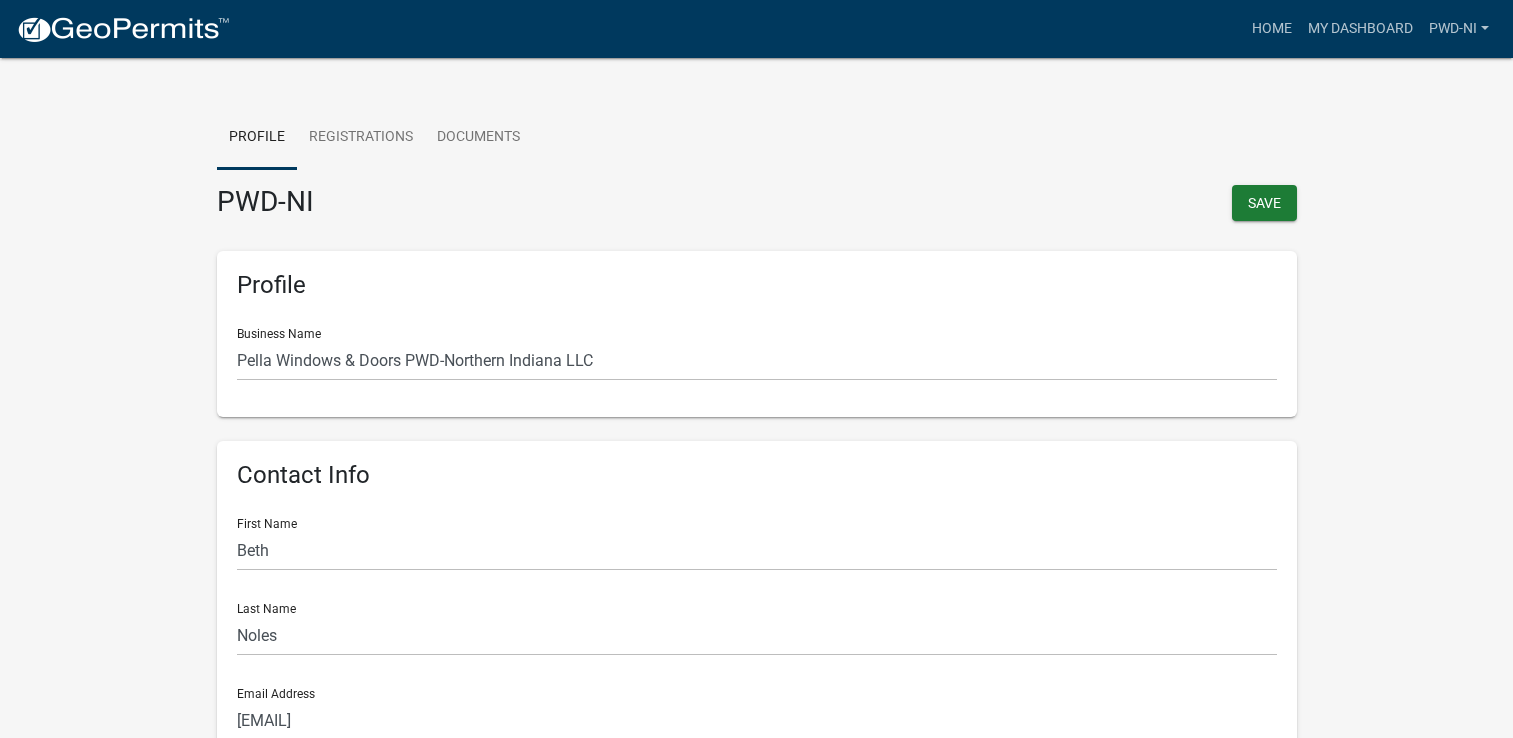 scroll, scrollTop: 0, scrollLeft: 0, axis: both 